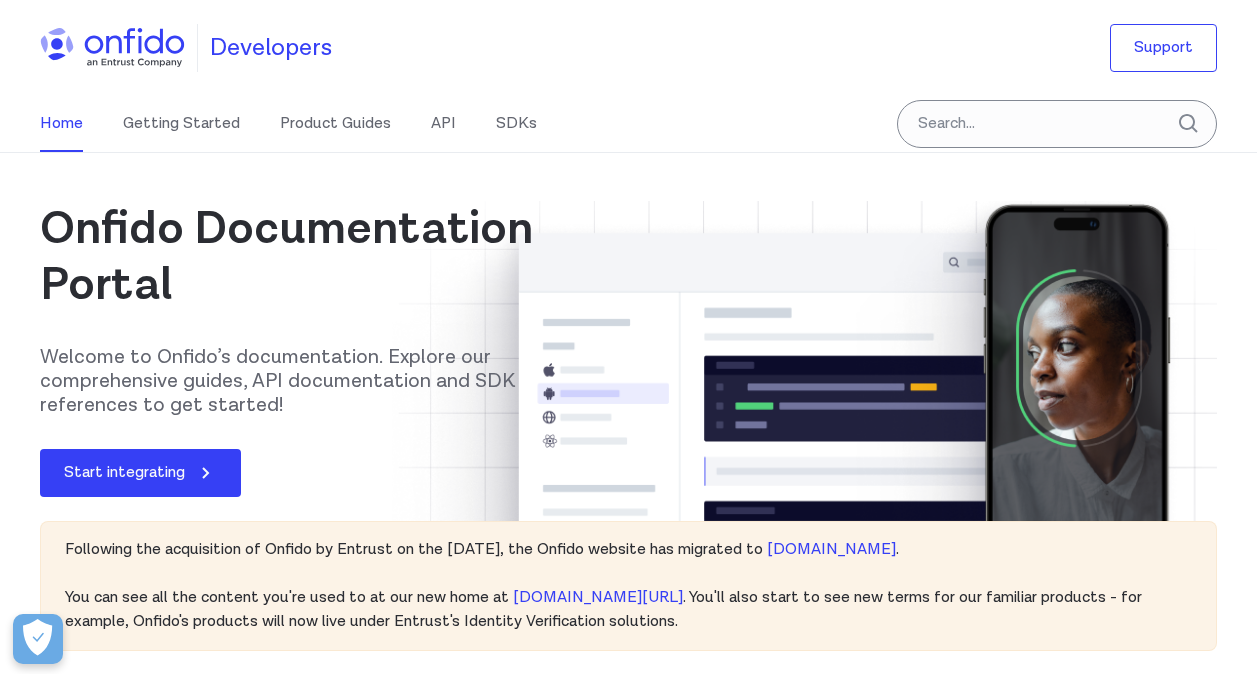 scroll, scrollTop: 200, scrollLeft: 0, axis: vertical 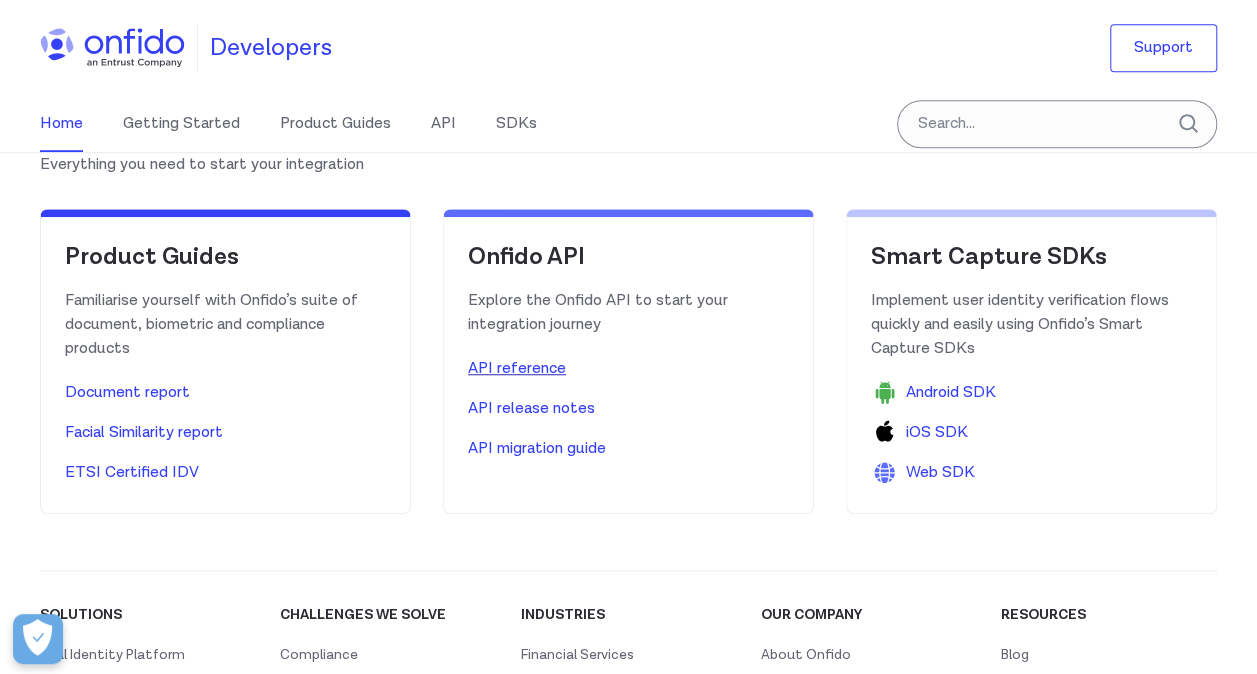 click on "API reference" at bounding box center (517, 369) 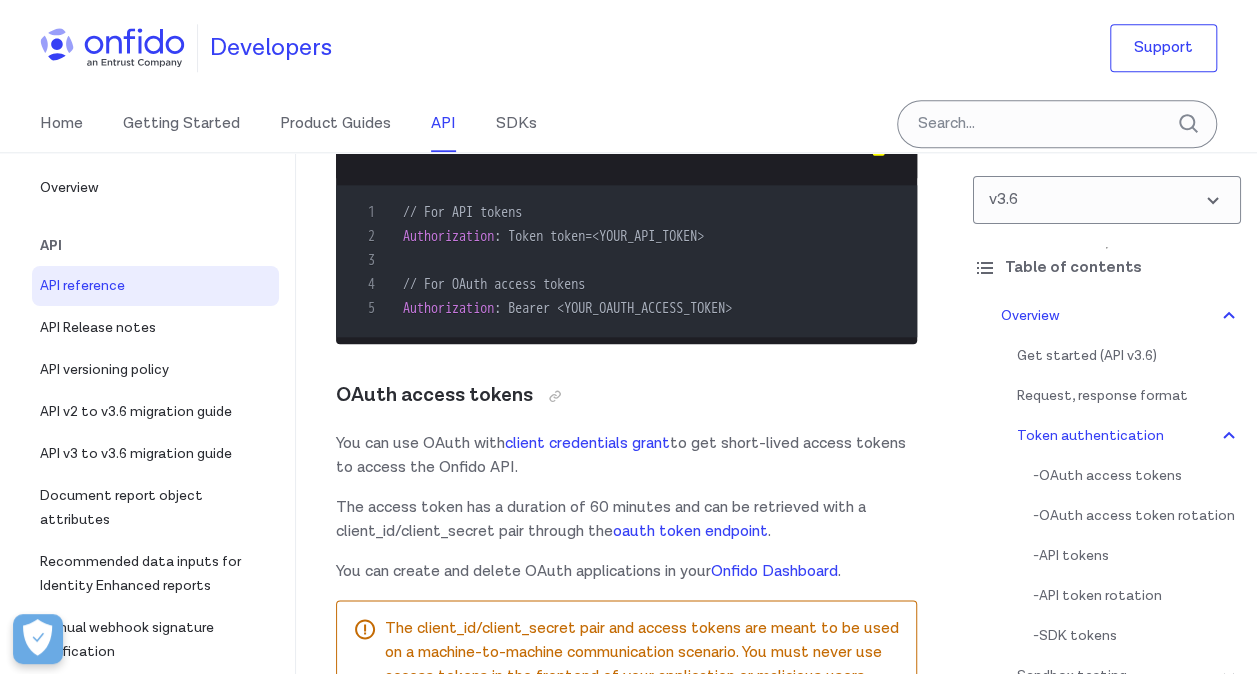 scroll, scrollTop: 1200, scrollLeft: 0, axis: vertical 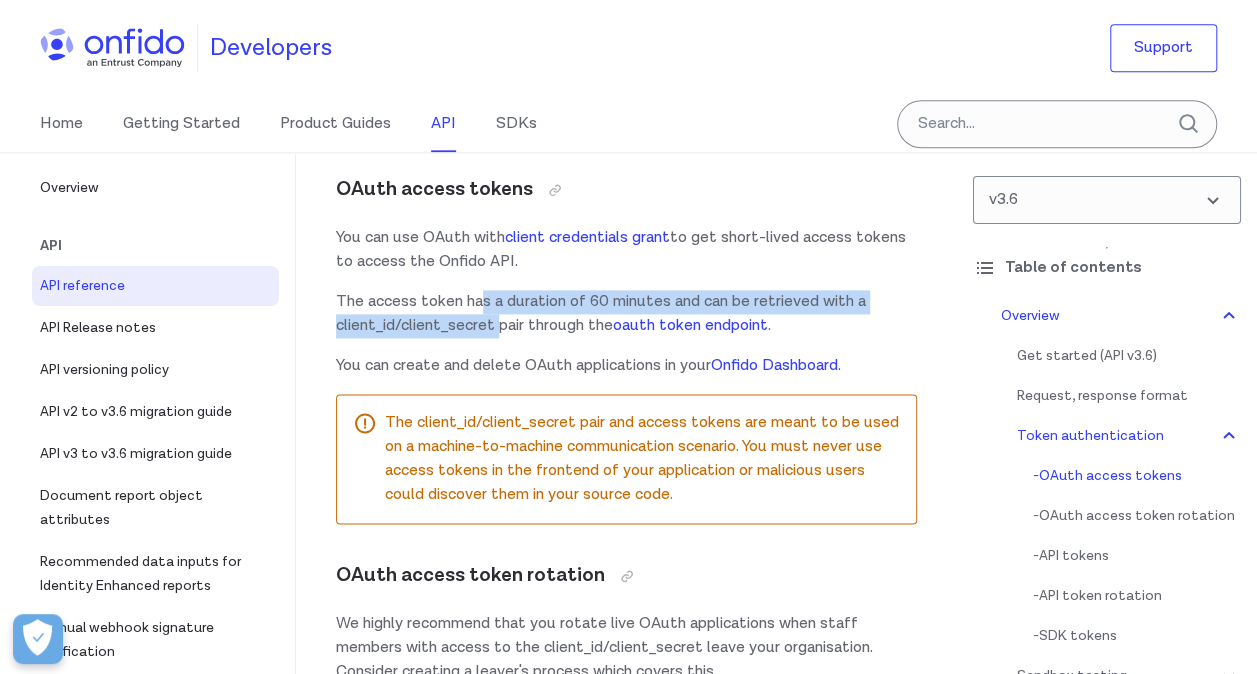 drag, startPoint x: 485, startPoint y: 350, endPoint x: 502, endPoint y: 382, distance: 36.23534 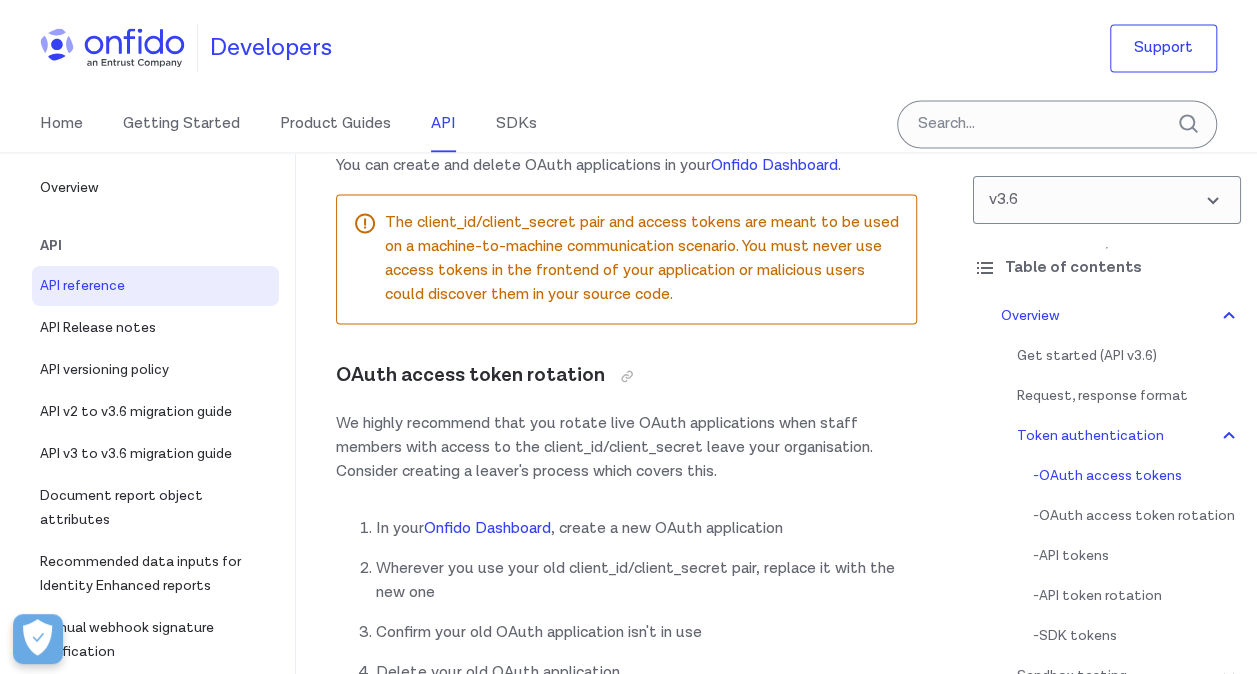 scroll, scrollTop: 1100, scrollLeft: 0, axis: vertical 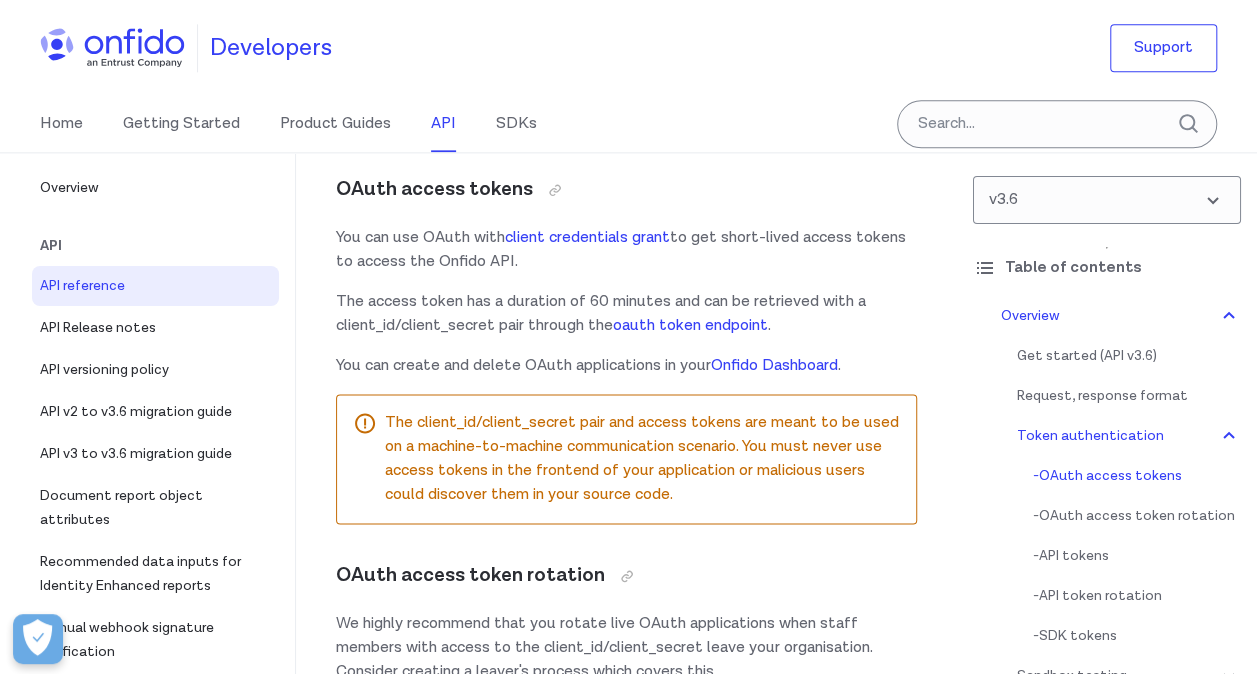 drag, startPoint x: 379, startPoint y: 290, endPoint x: 610, endPoint y: 330, distance: 234.43762 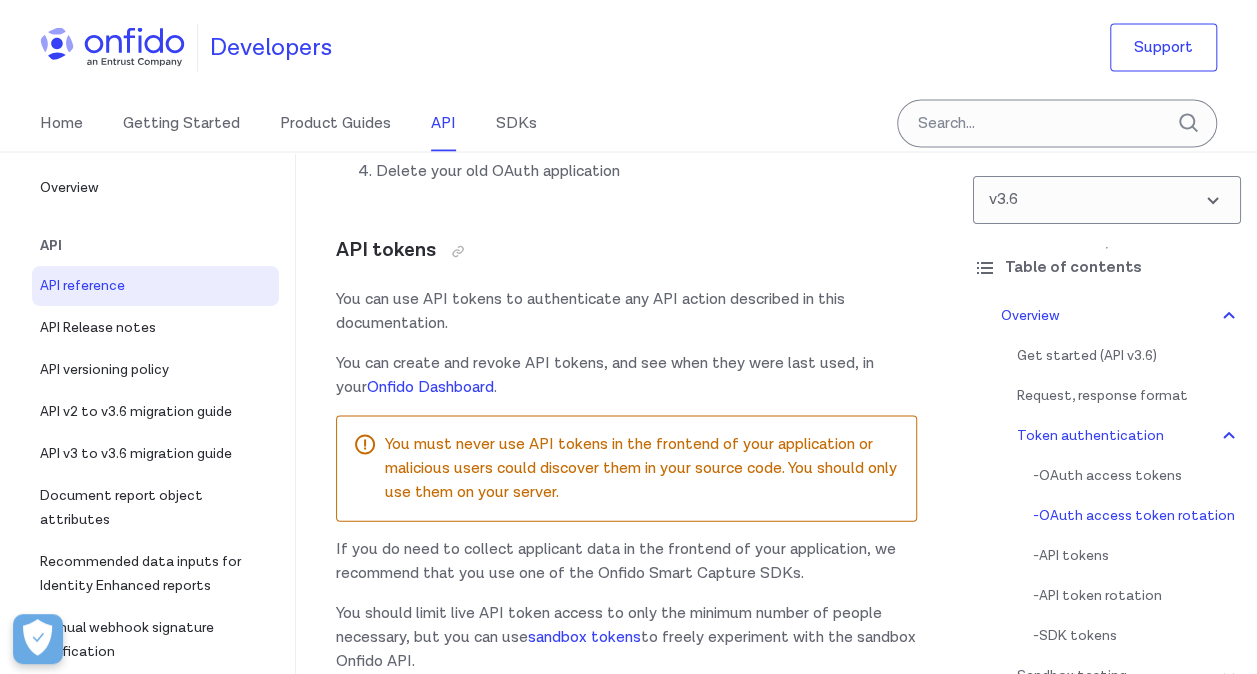scroll, scrollTop: 2100, scrollLeft: 0, axis: vertical 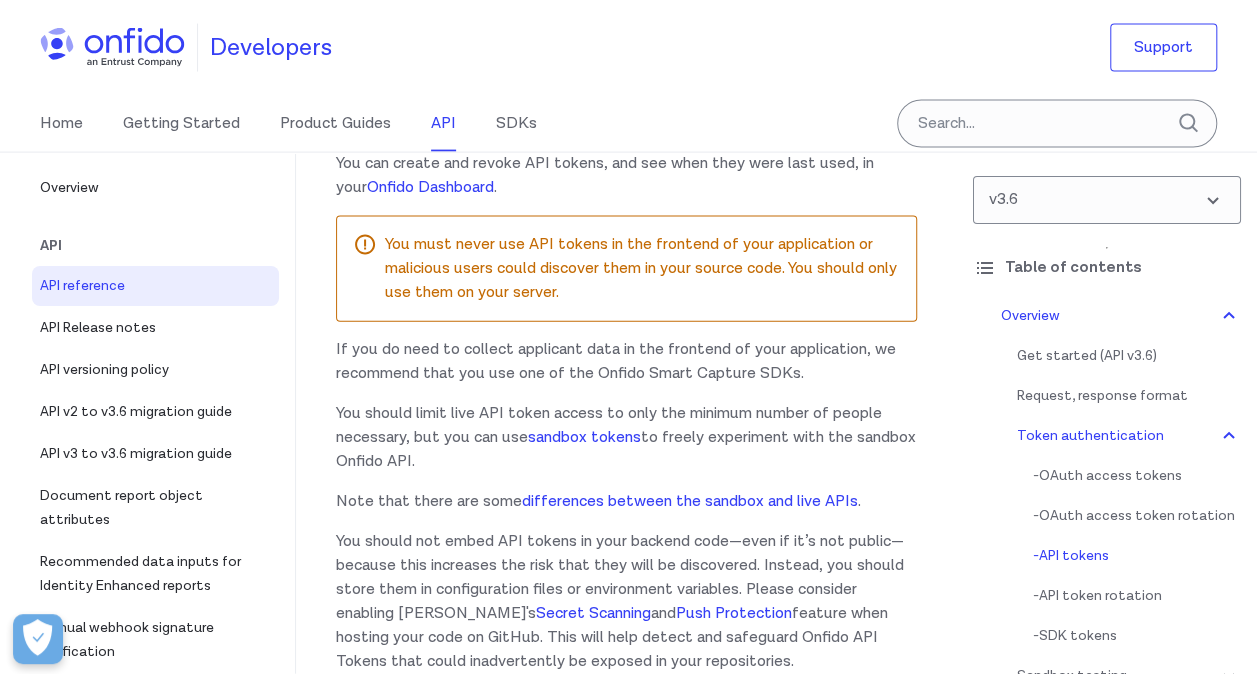 click on "You must never use API tokens in the frontend of your
application or malicious users could discover them in your source code. You
should only use them on your server." at bounding box center [642, 269] 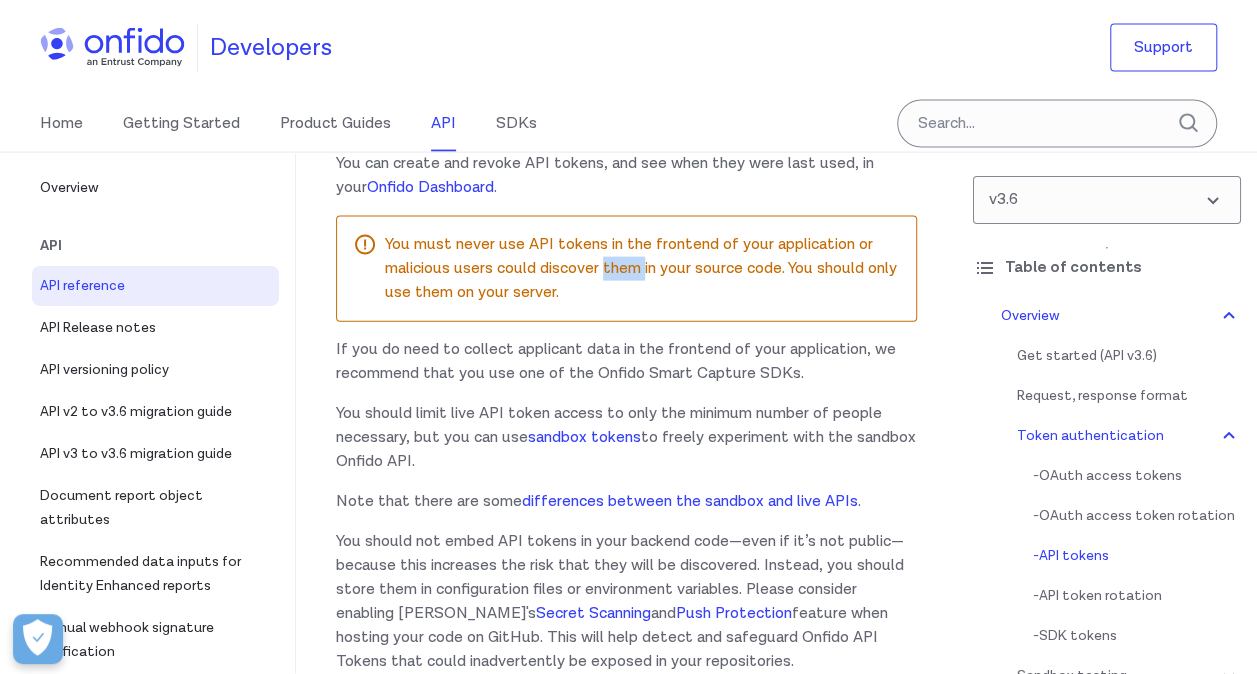 click on "You must never use API tokens in the frontend of your
application or malicious users could discover them in your source code. You
should only use them on your server." at bounding box center (642, 269) 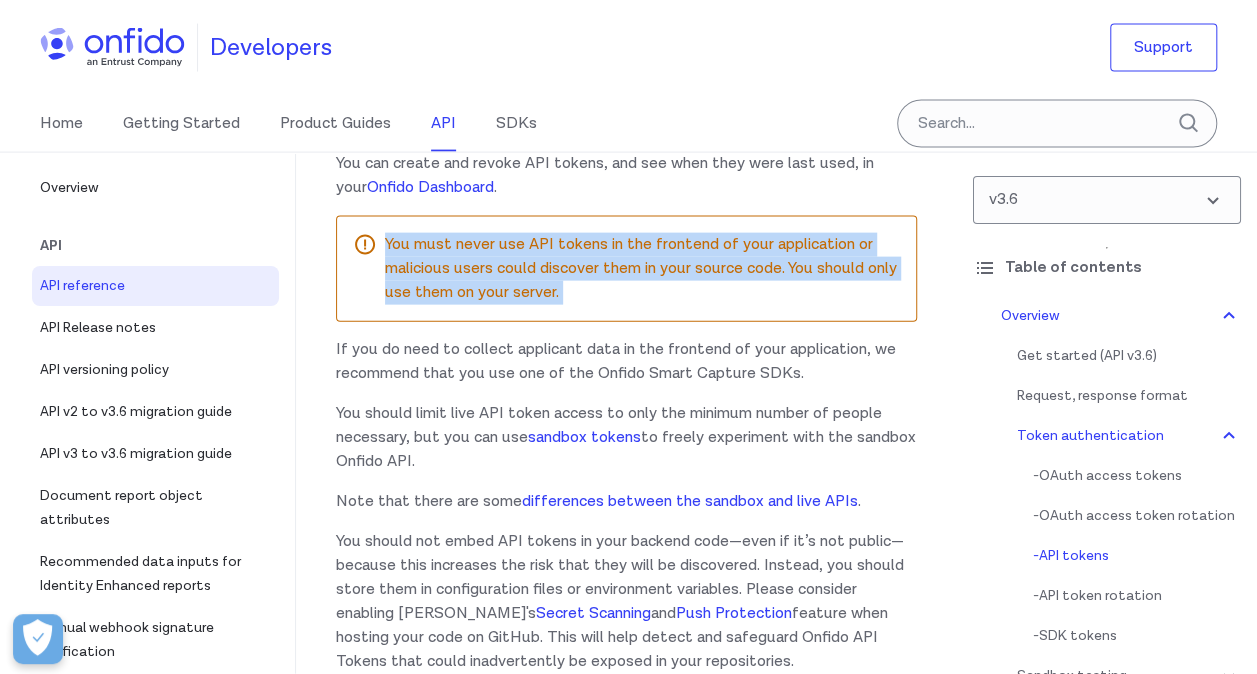 click on "You must never use API tokens in the frontend of your
application or malicious users could discover them in your source code. You
should only use them on your server." at bounding box center (642, 269) 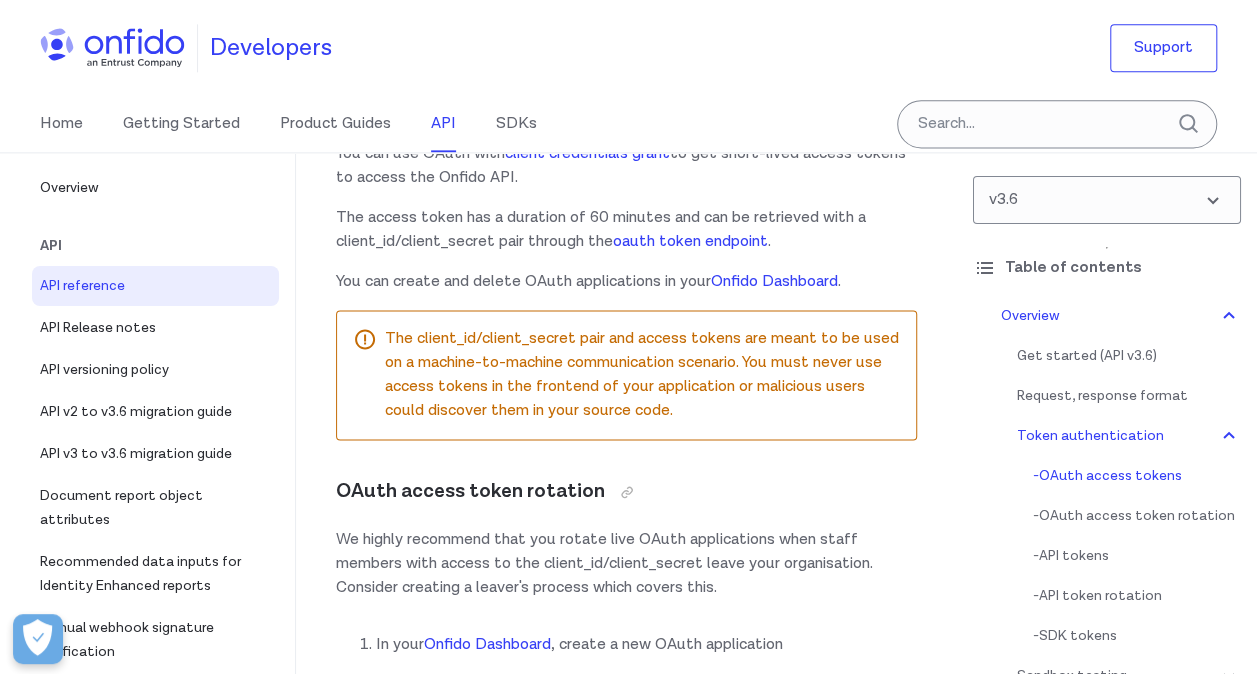scroll, scrollTop: 1400, scrollLeft: 0, axis: vertical 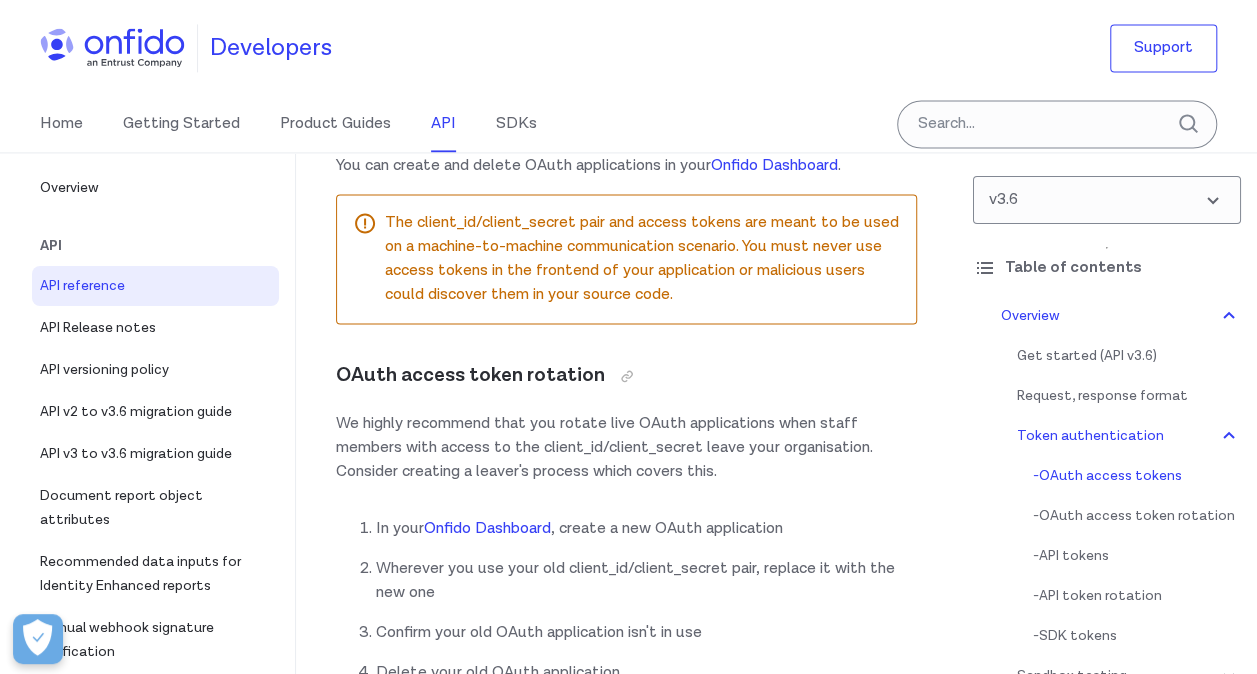 click on "The client_id/client_secret pair and access tokens are meant to be used on a machine-to-machine communication scenario.
You must never use access tokens in the frontend of your application or malicious users could discover them in your source code." at bounding box center [642, 259] 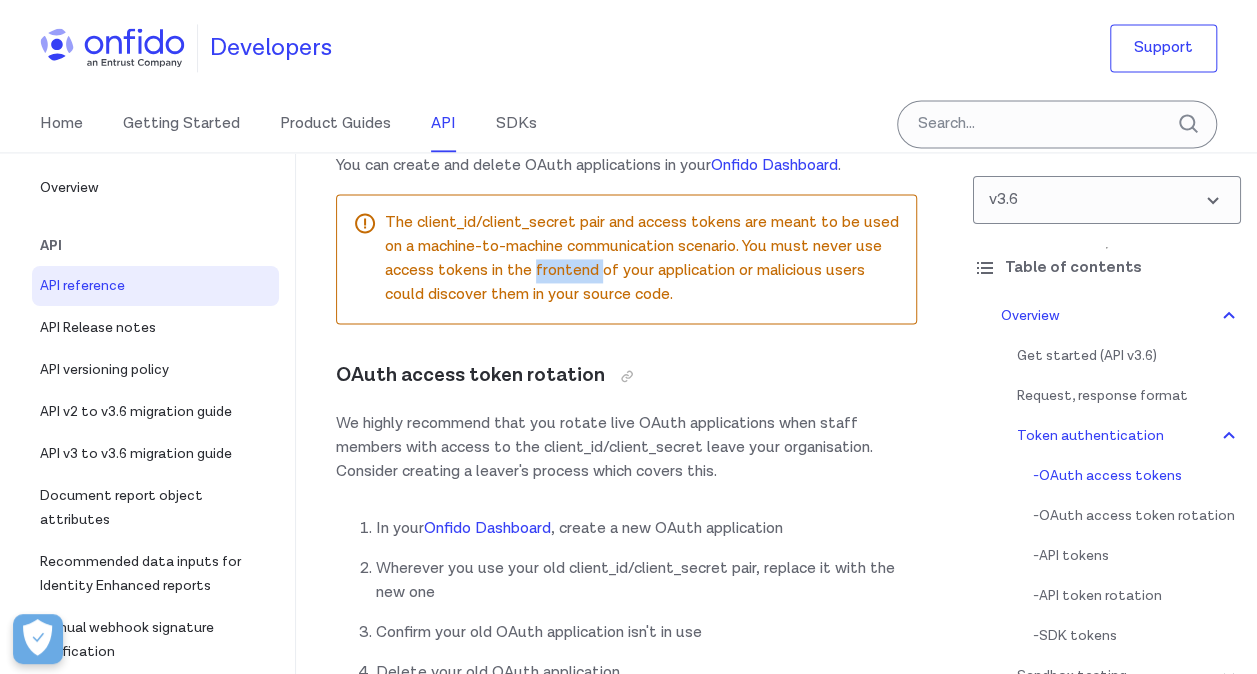 click on "The client_id/client_secret pair and access tokens are meant to be used on a machine-to-machine communication scenario.
You must never use access tokens in the frontend of your application or malicious users could discover them in your source code." at bounding box center (642, 259) 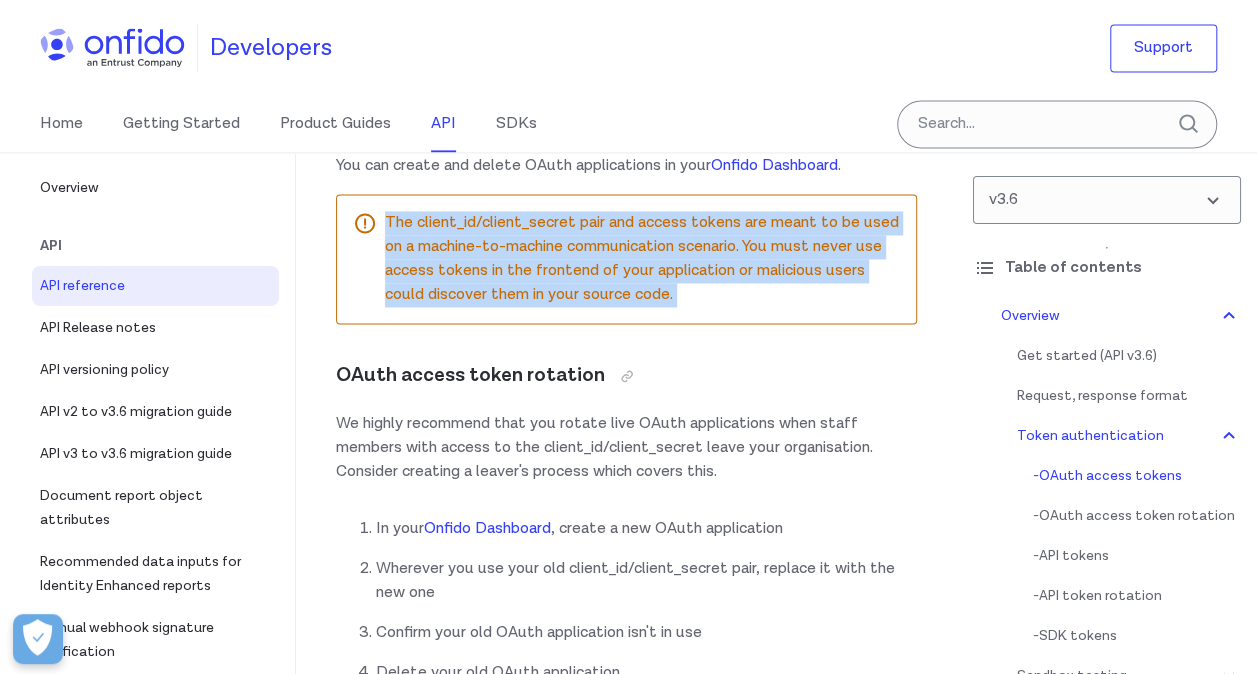 click on "The client_id/client_secret pair and access tokens are meant to be used on a machine-to-machine communication scenario.
You must never use access tokens in the frontend of your application or malicious users could discover them in your source code." at bounding box center (642, 259) 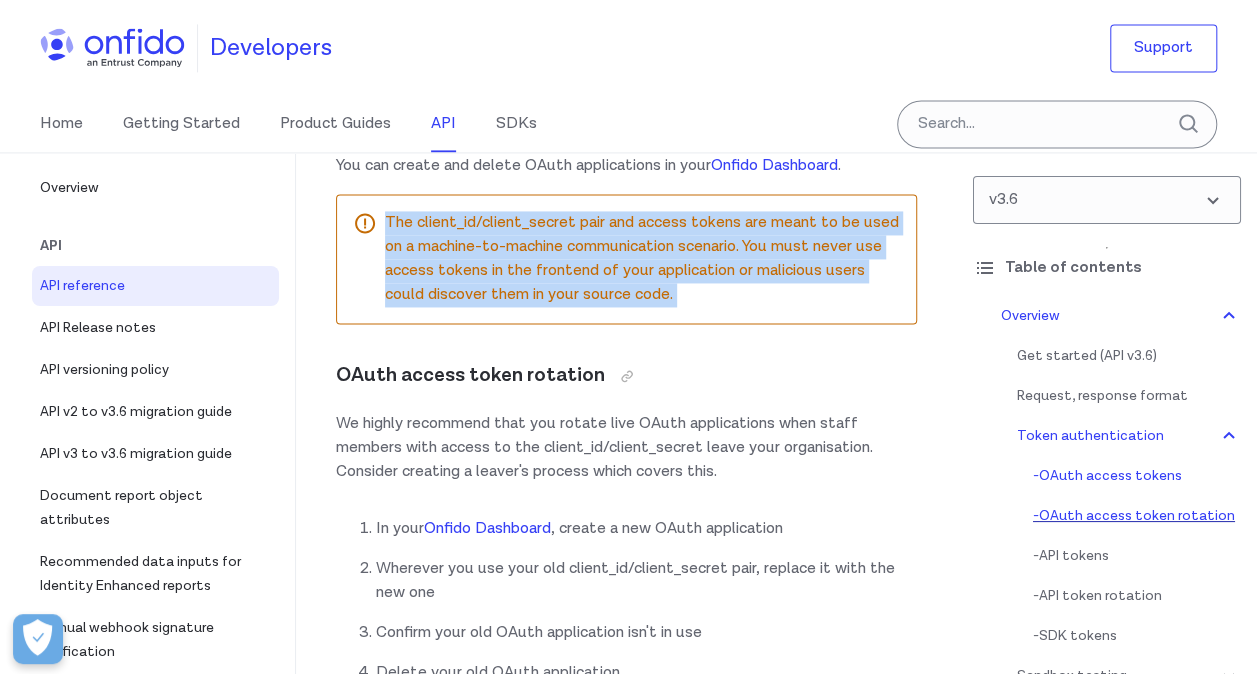 click on "-  OAuth access token rotation" at bounding box center [1137, 516] 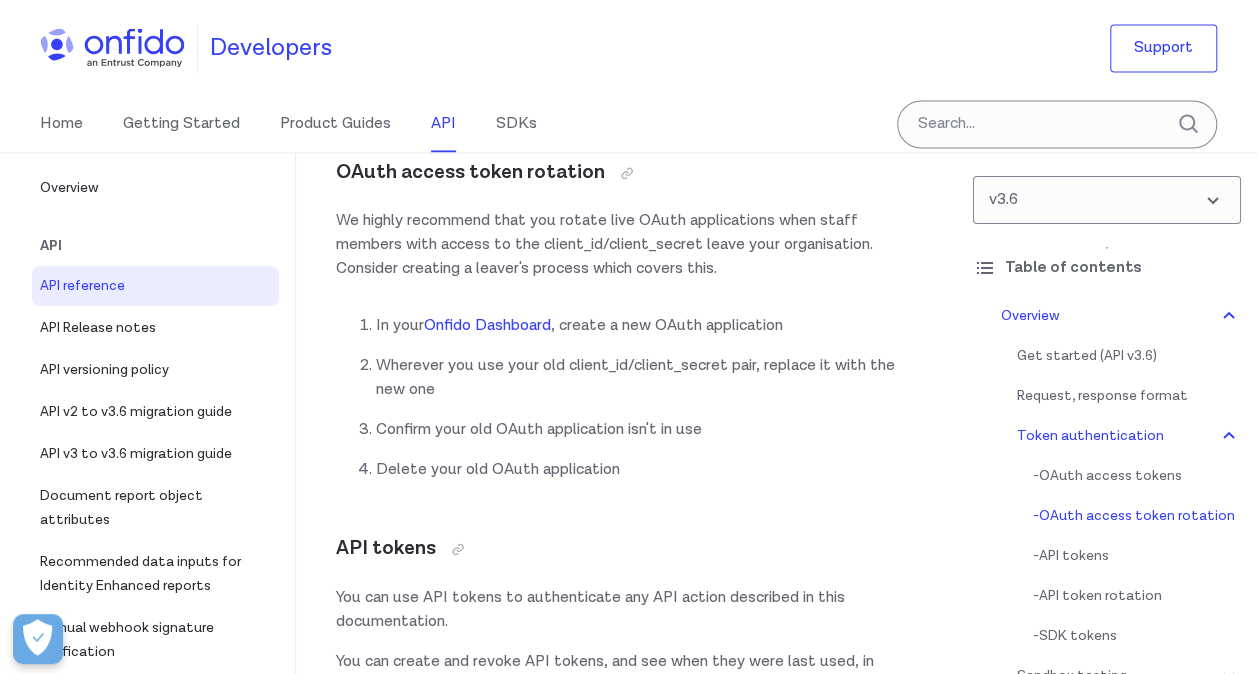 click on "In your  Onfido Dashboard , create a new OAuth application" at bounding box center [646, 325] 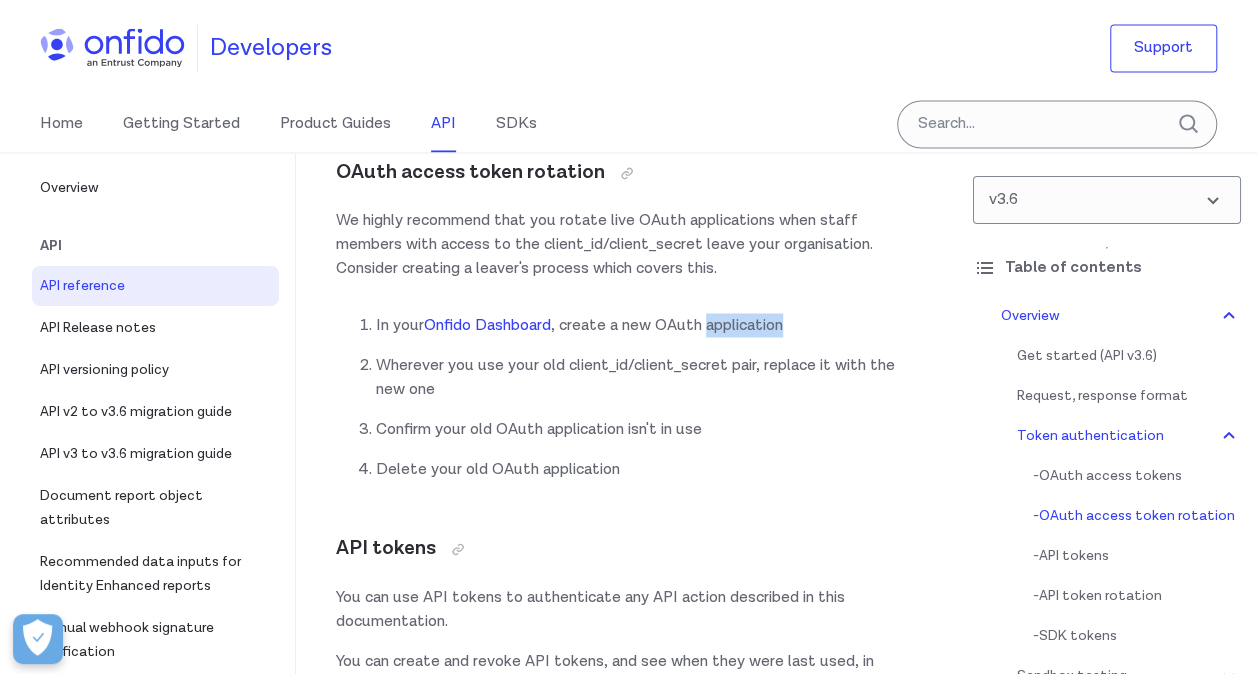 click on "In your  Onfido Dashboard , create a new OAuth application" at bounding box center (646, 325) 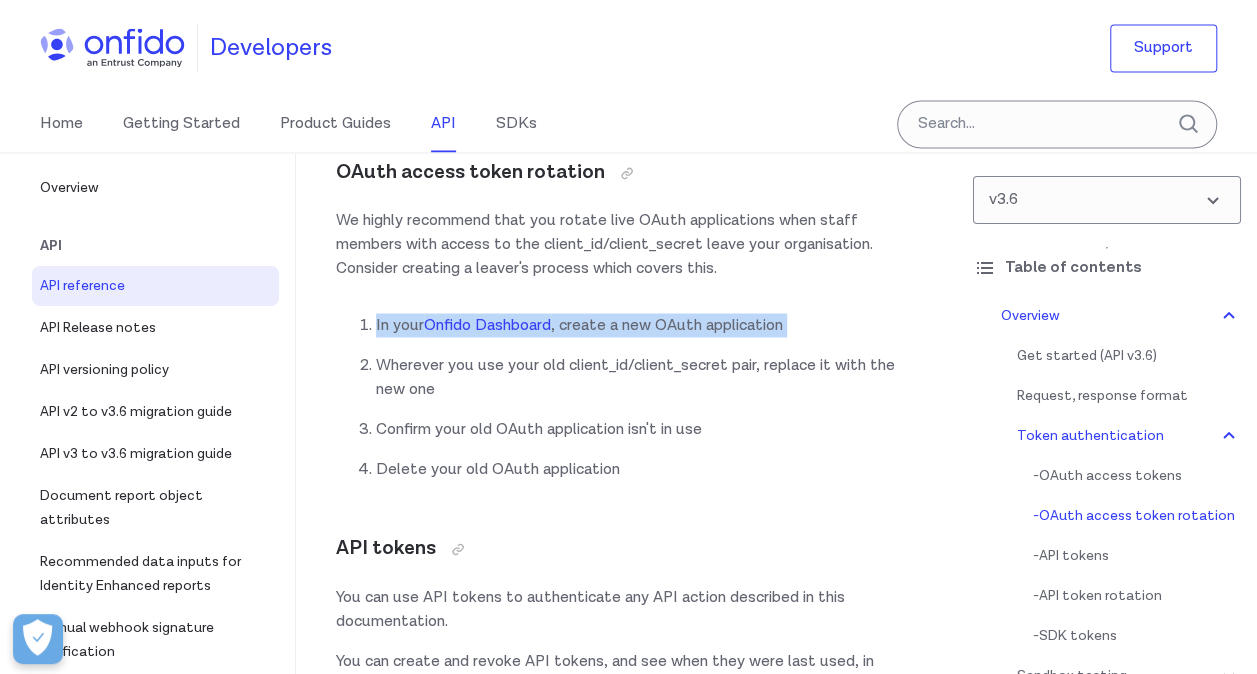 click on "In your  Onfido Dashboard , create a new OAuth application" at bounding box center (646, 325) 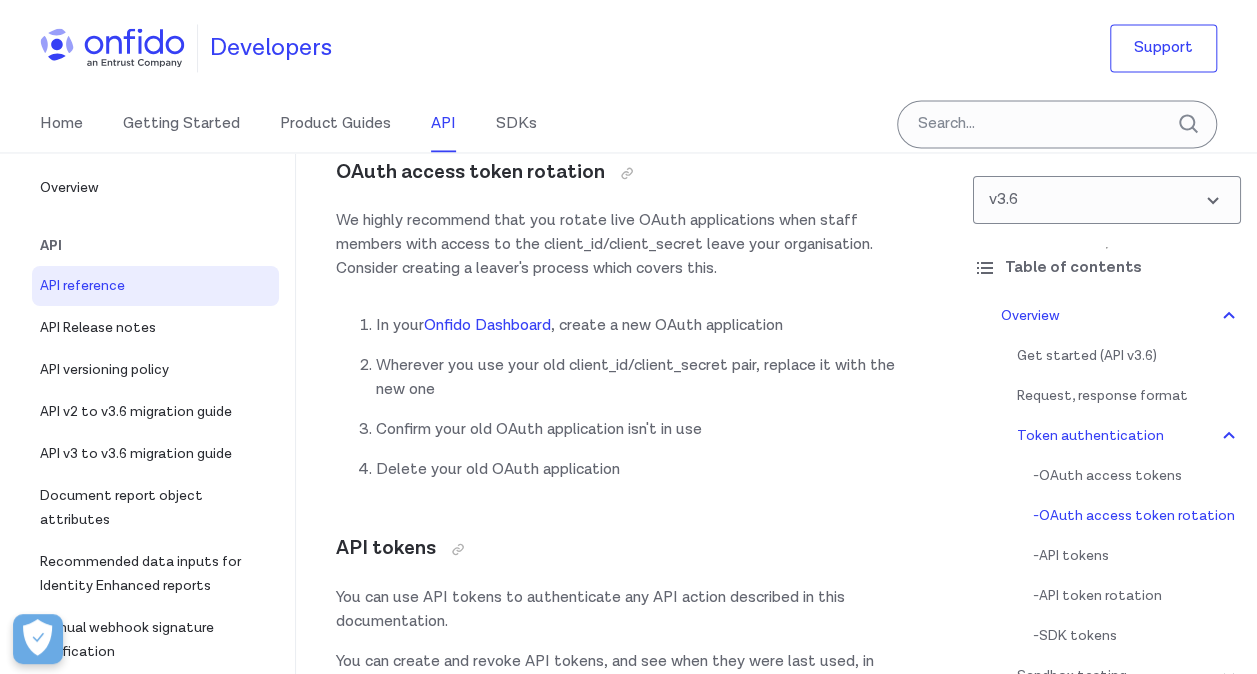 click on "Wherever you use your old client_id/client_secret pair, replace it with the new one" at bounding box center [646, 377] 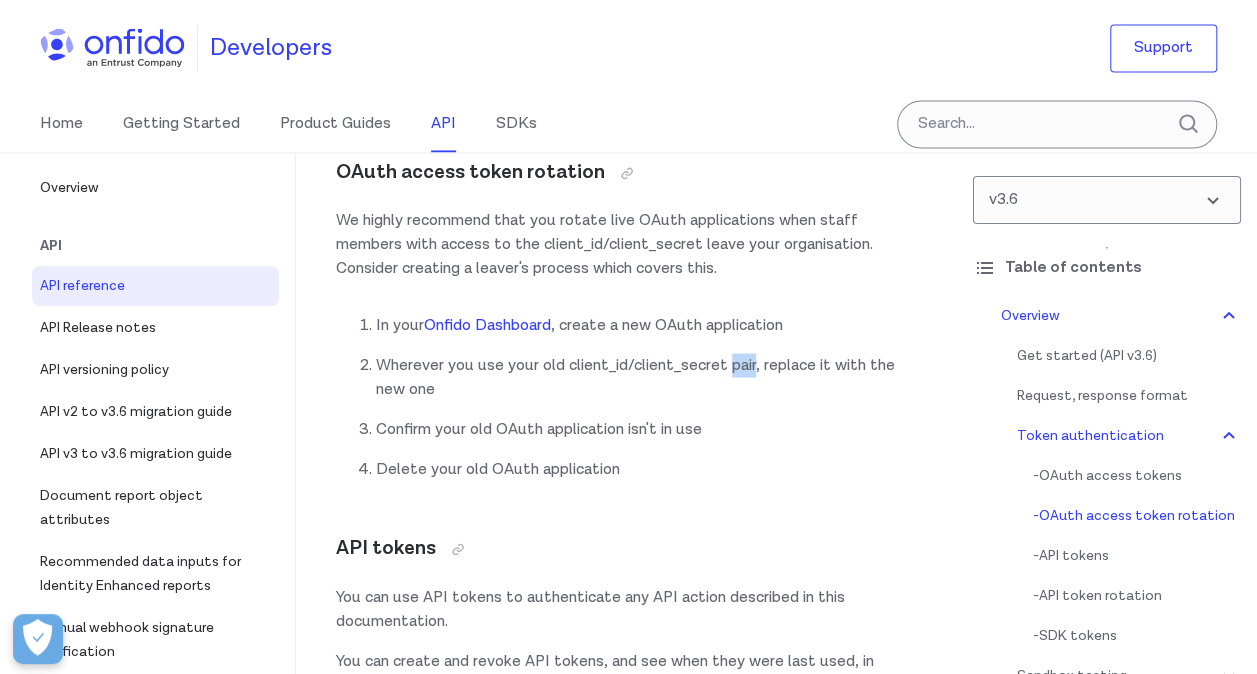 click on "Wherever you use your old client_id/client_secret pair, replace it with the new one" at bounding box center (646, 377) 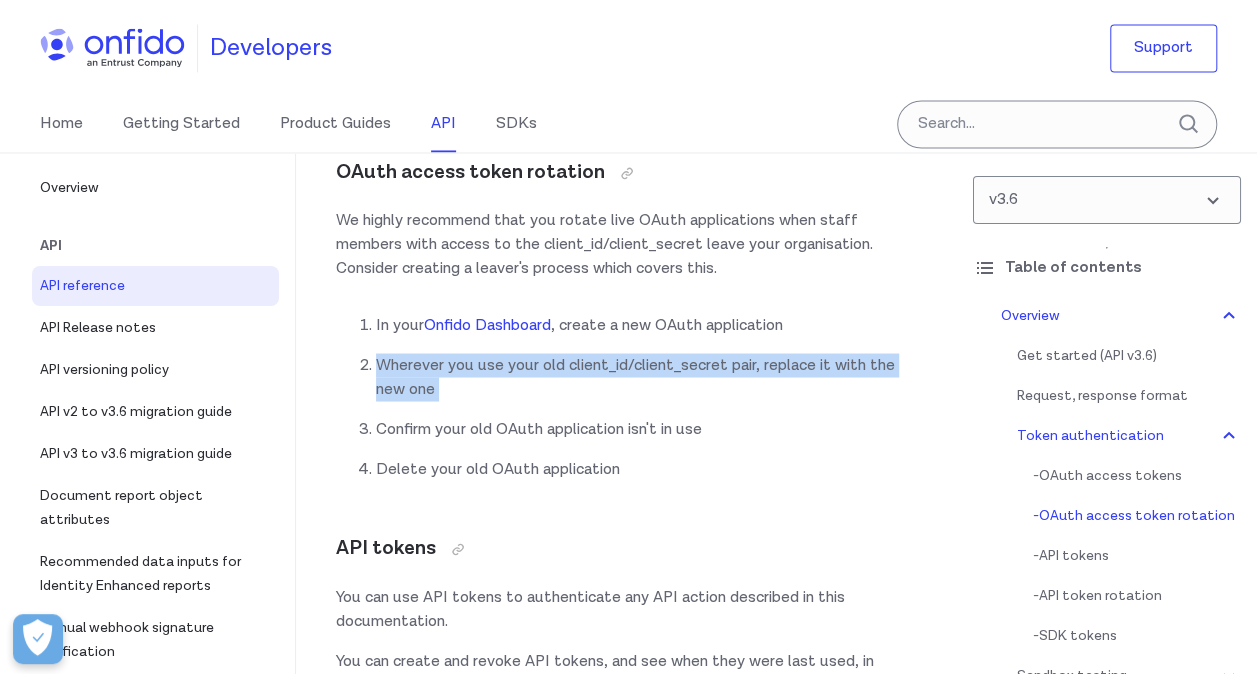 click on "Wherever you use your old client_id/client_secret pair, replace it with the new one" at bounding box center (646, 377) 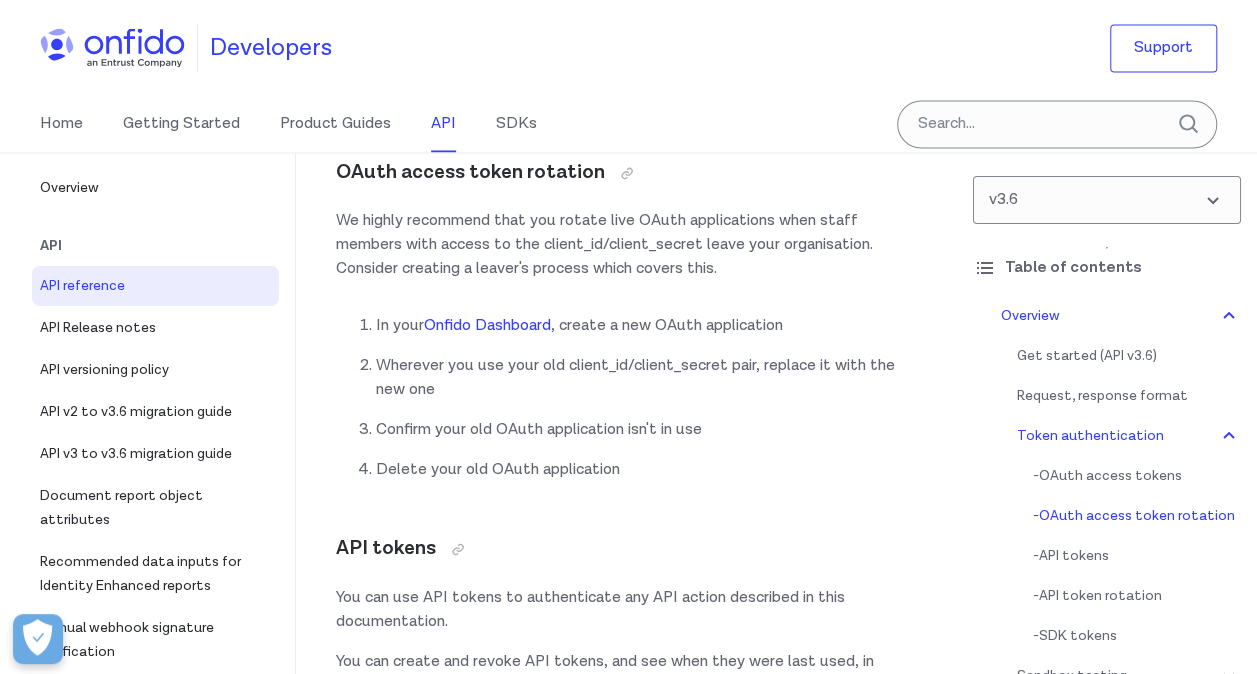 click on "We highly recommend that you rotate live OAuth applications when staff members with
access to the client_id/client_secret leave your organisation. Consider creating a leaver's
process which covers this." at bounding box center [626, 245] 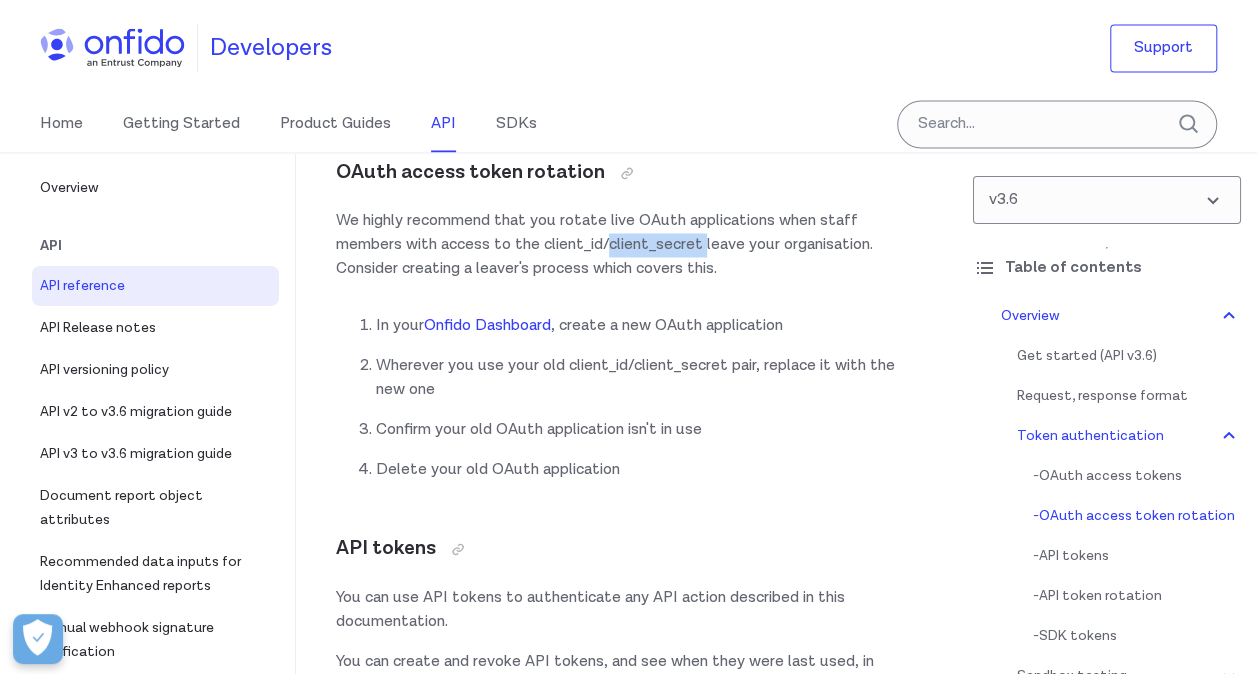 click on "We highly recommend that you rotate live OAuth applications when staff members with
access to the client_id/client_secret leave your organisation. Consider creating a leaver's
process which covers this." at bounding box center [626, 245] 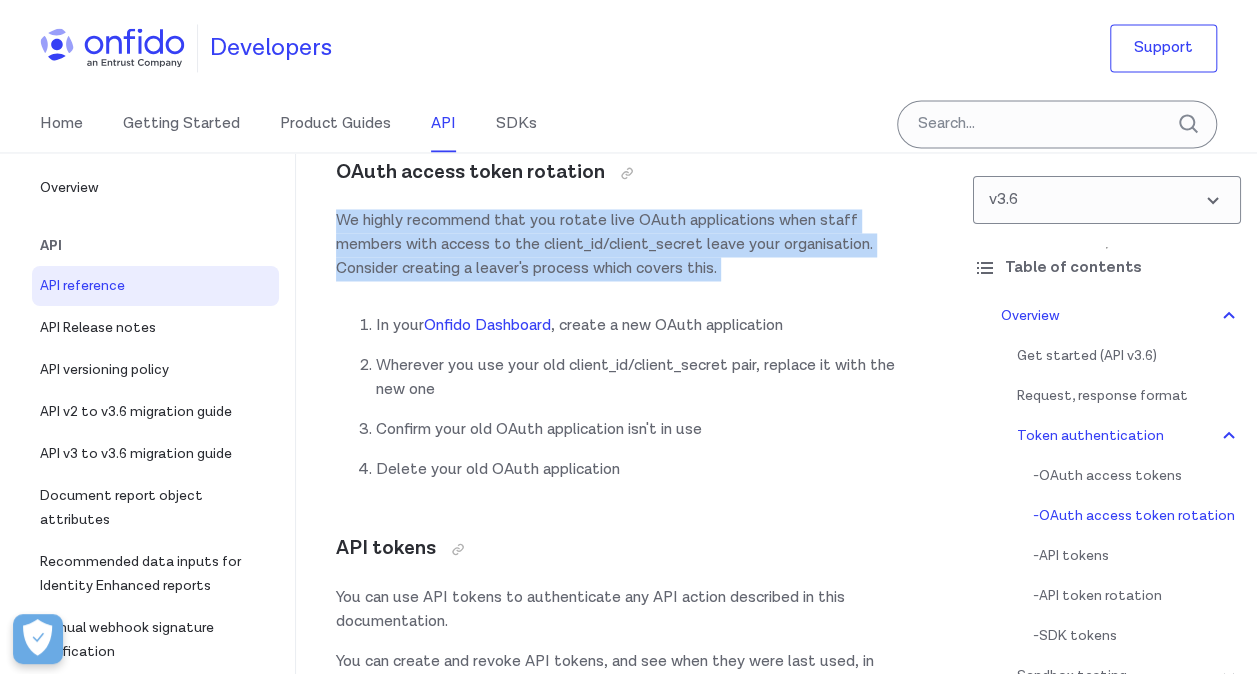click on "We highly recommend that you rotate live OAuth applications when staff members with
access to the client_id/client_secret leave your organisation. Consider creating a leaver's
process which covers this." at bounding box center (626, 245) 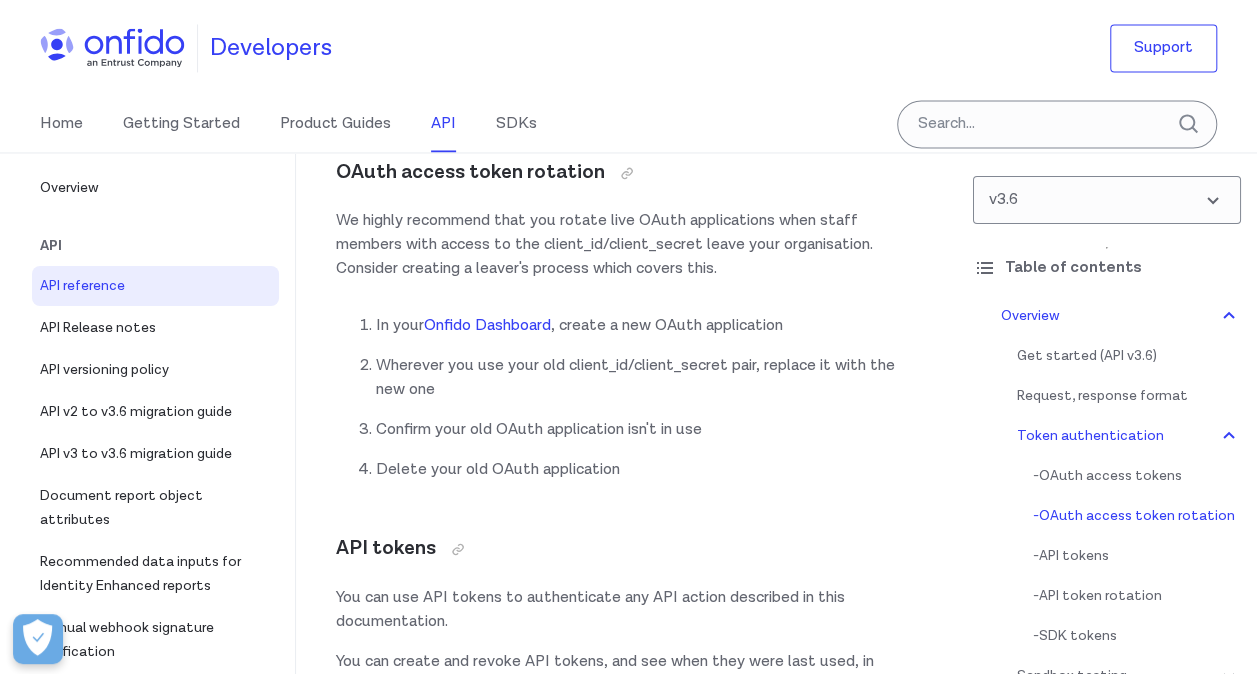 click on "We highly recommend that you rotate live OAuth applications when staff members with
access to the client_id/client_secret leave your organisation. Consider creating a leaver's
process which covers this." at bounding box center (626, 245) 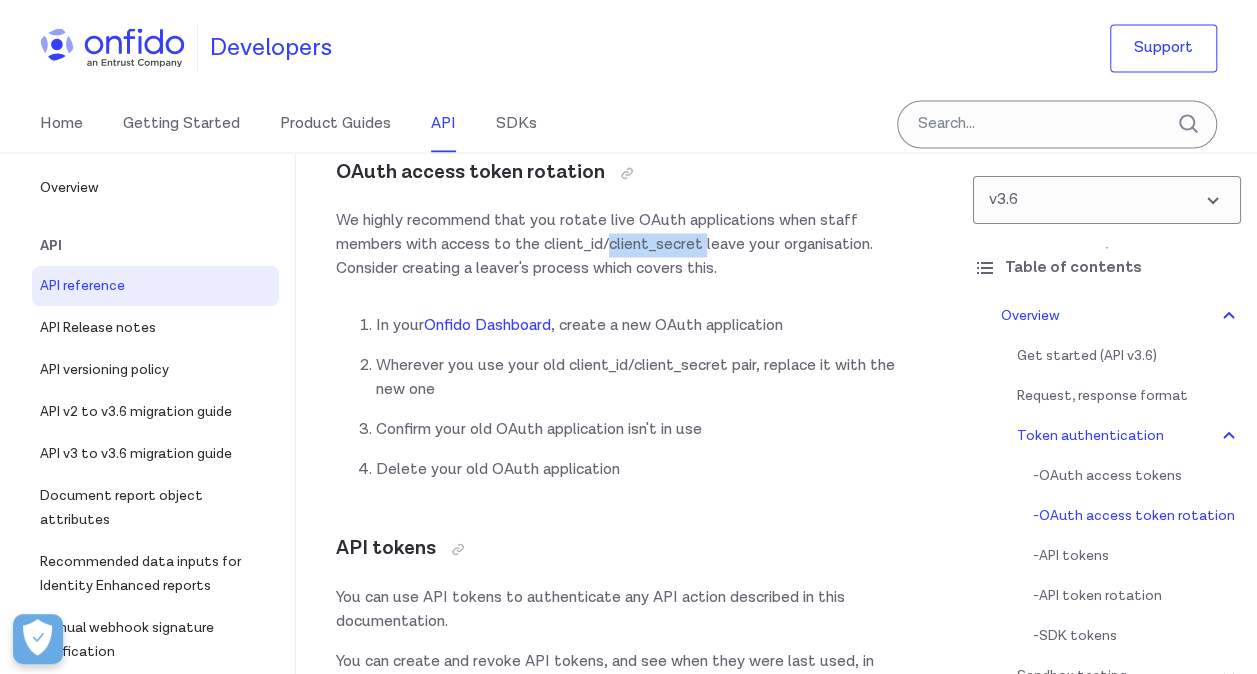 click on "We highly recommend that you rotate live OAuth applications when staff members with
access to the client_id/client_secret leave your organisation. Consider creating a leaver's
process which covers this." at bounding box center [626, 245] 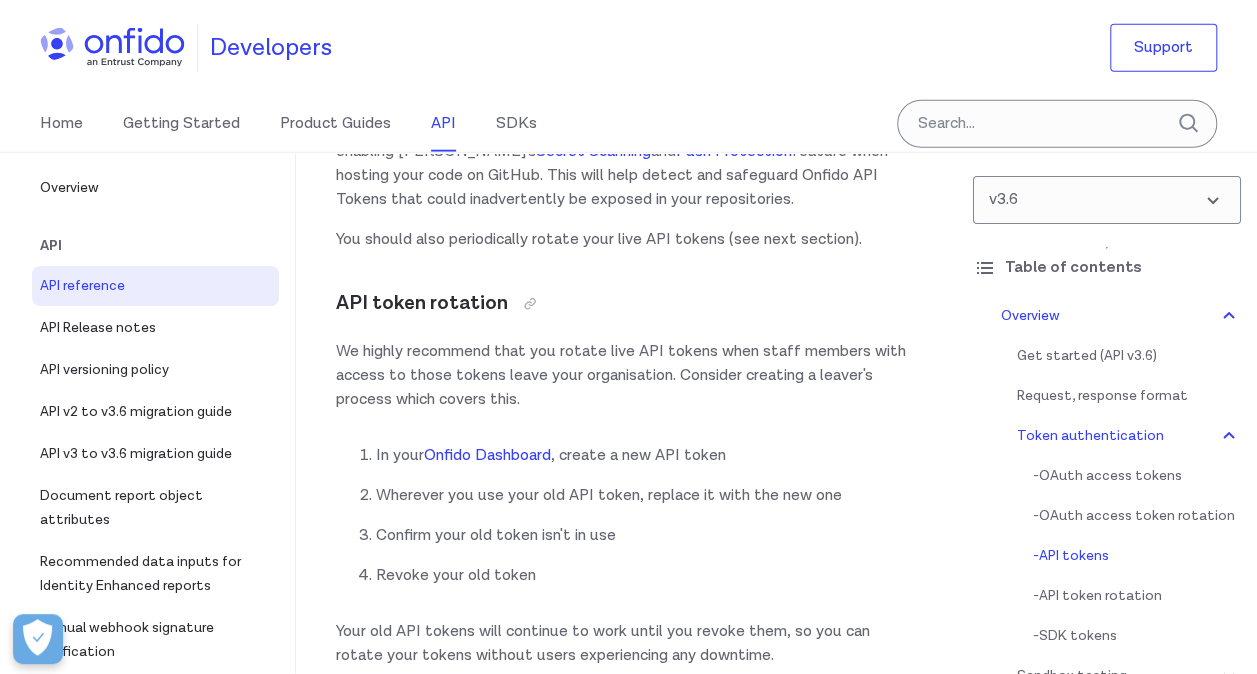 scroll, scrollTop: 2603, scrollLeft: 0, axis: vertical 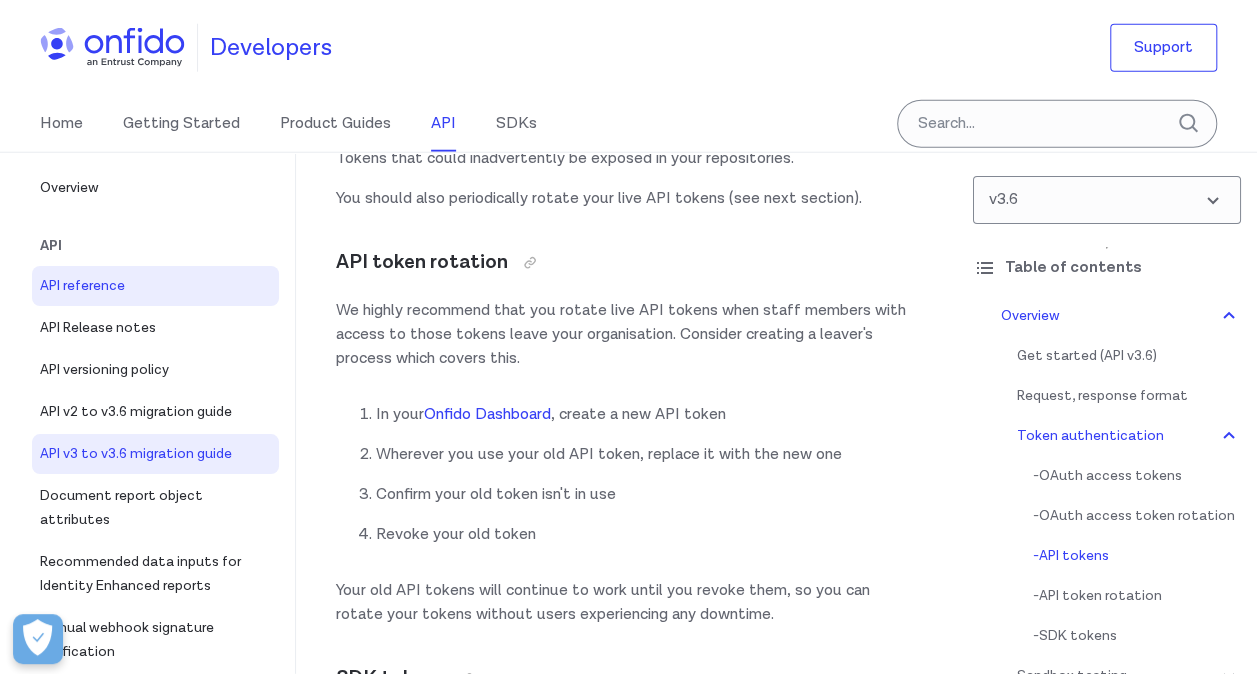 click on "API v3 to v3.6 migration guide" at bounding box center [155, 454] 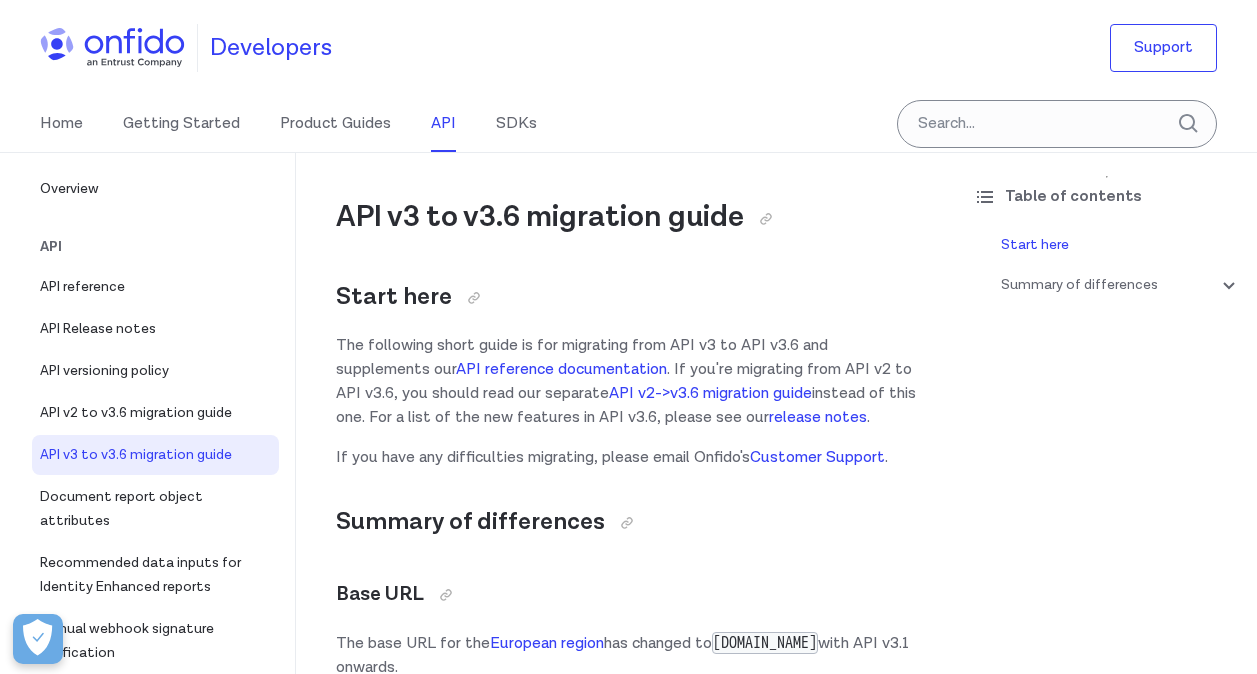 scroll, scrollTop: 0, scrollLeft: 0, axis: both 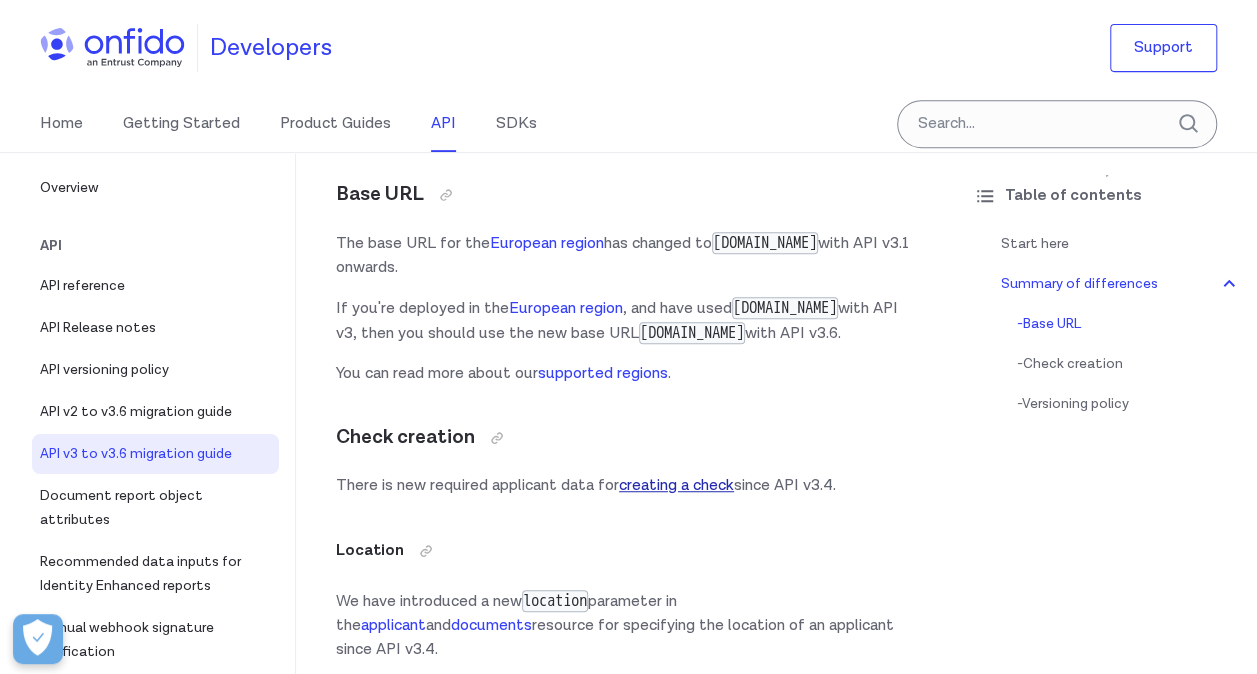 click on "creating a check" at bounding box center [676, 485] 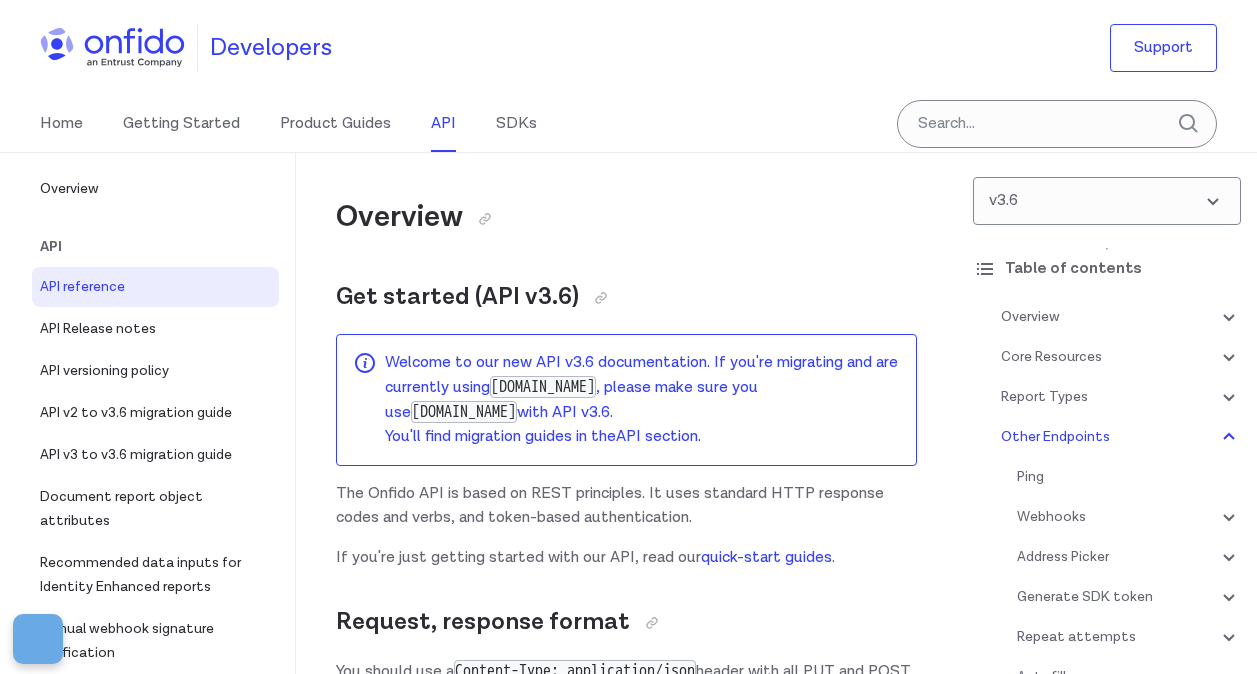 scroll, scrollTop: 253636, scrollLeft: 0, axis: vertical 